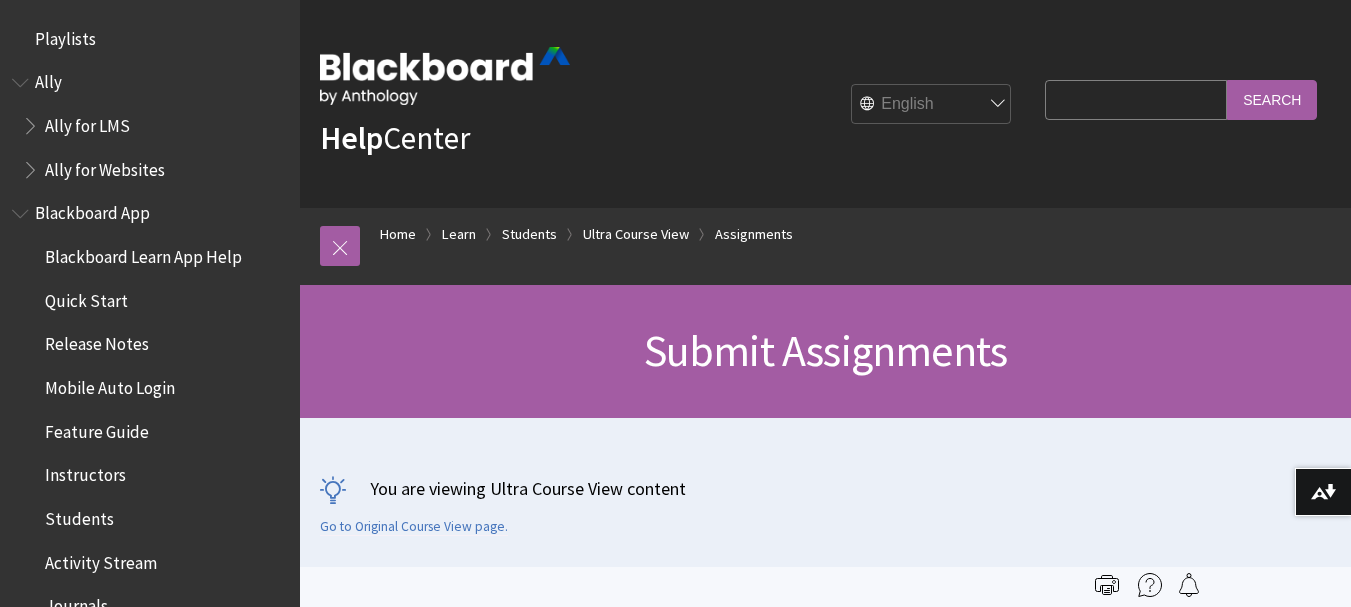 scroll, scrollTop: 38, scrollLeft: 0, axis: vertical 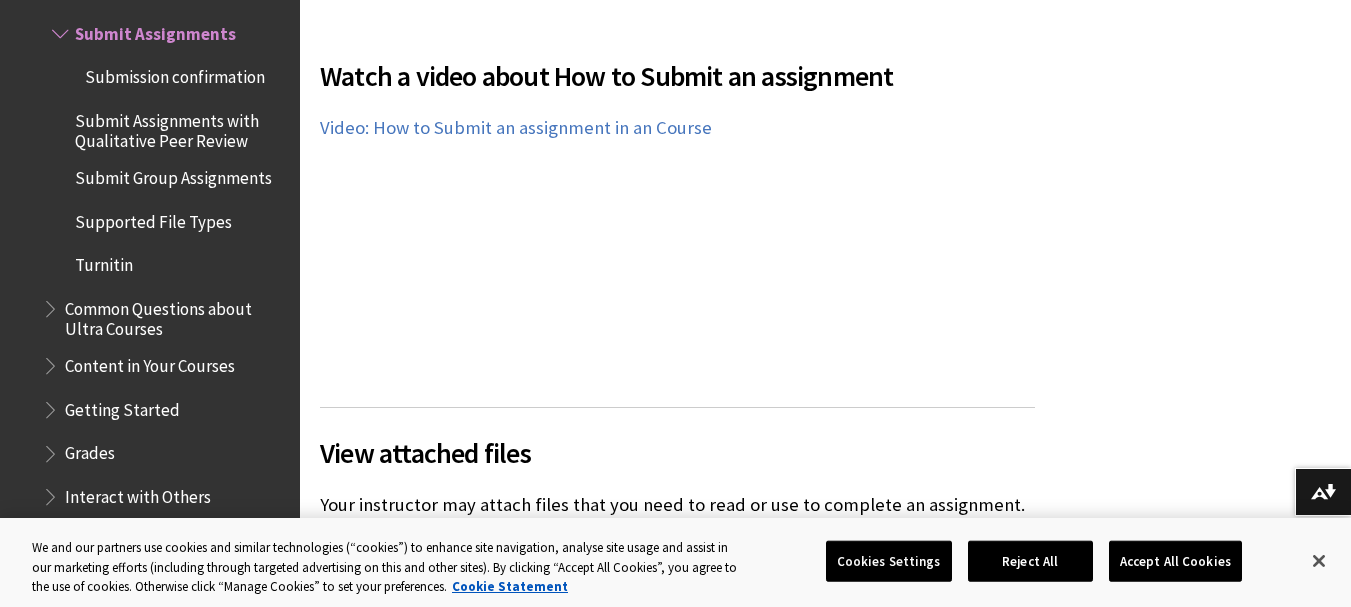 click on "Getting Started" at bounding box center [122, 406] 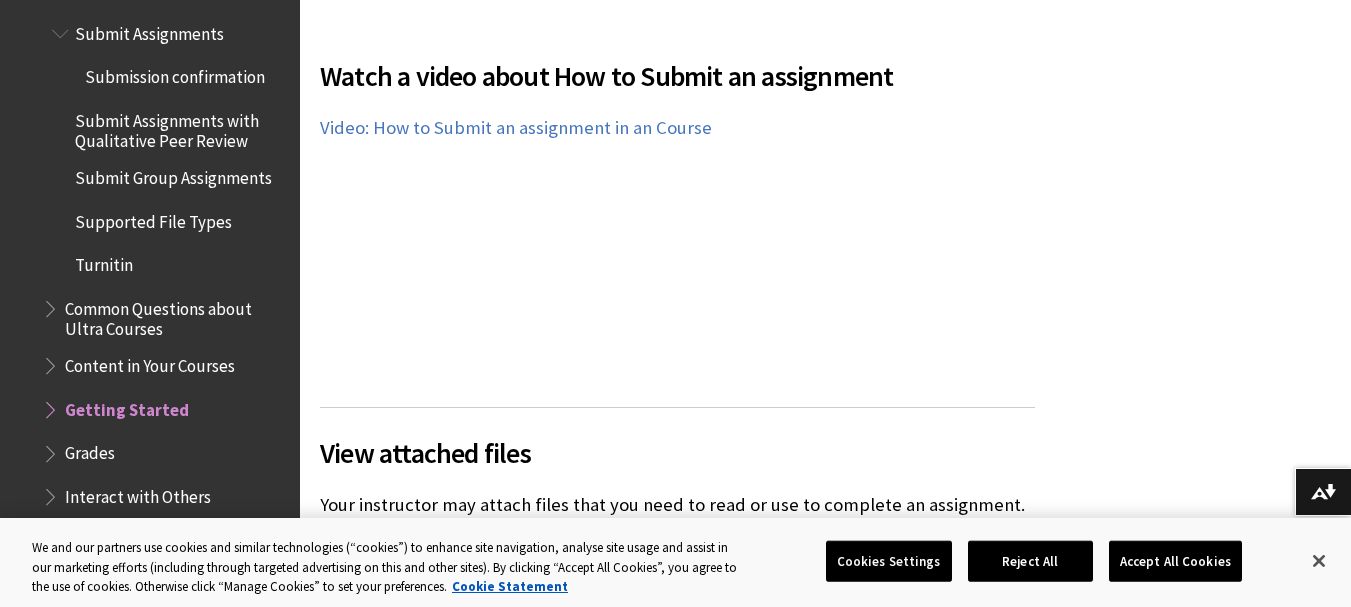 click on "Getting Started" at bounding box center [127, 406] 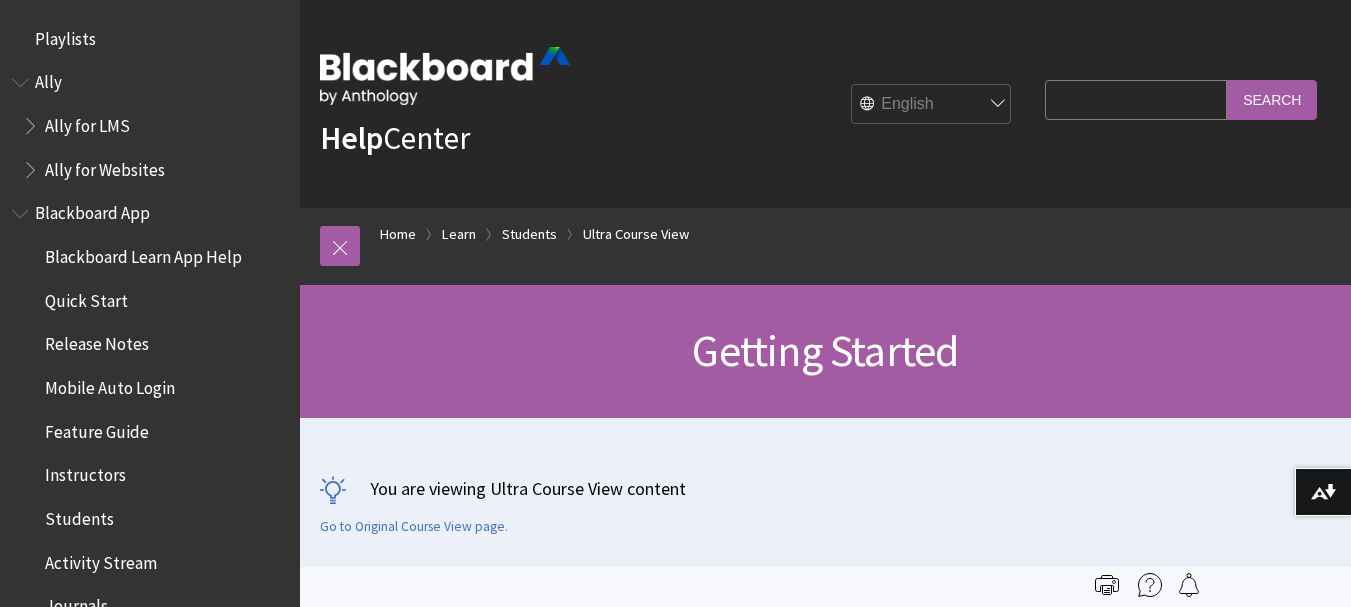 scroll, scrollTop: 0, scrollLeft: 0, axis: both 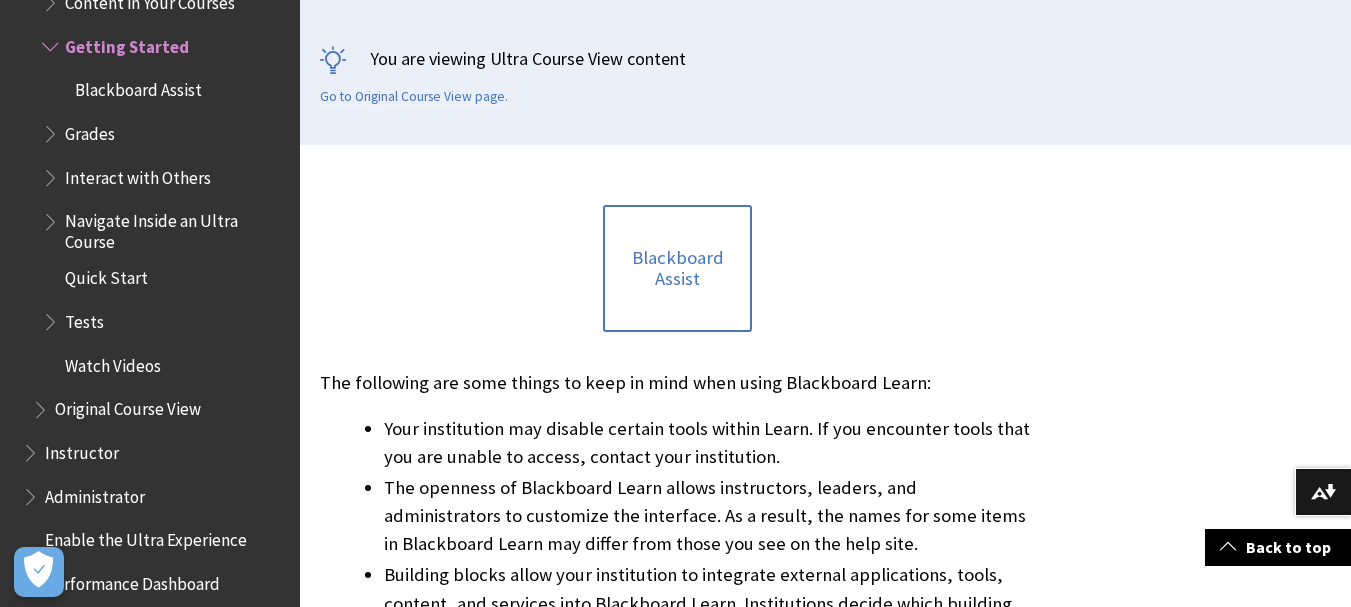 click on "Watch Videos" at bounding box center (113, 362) 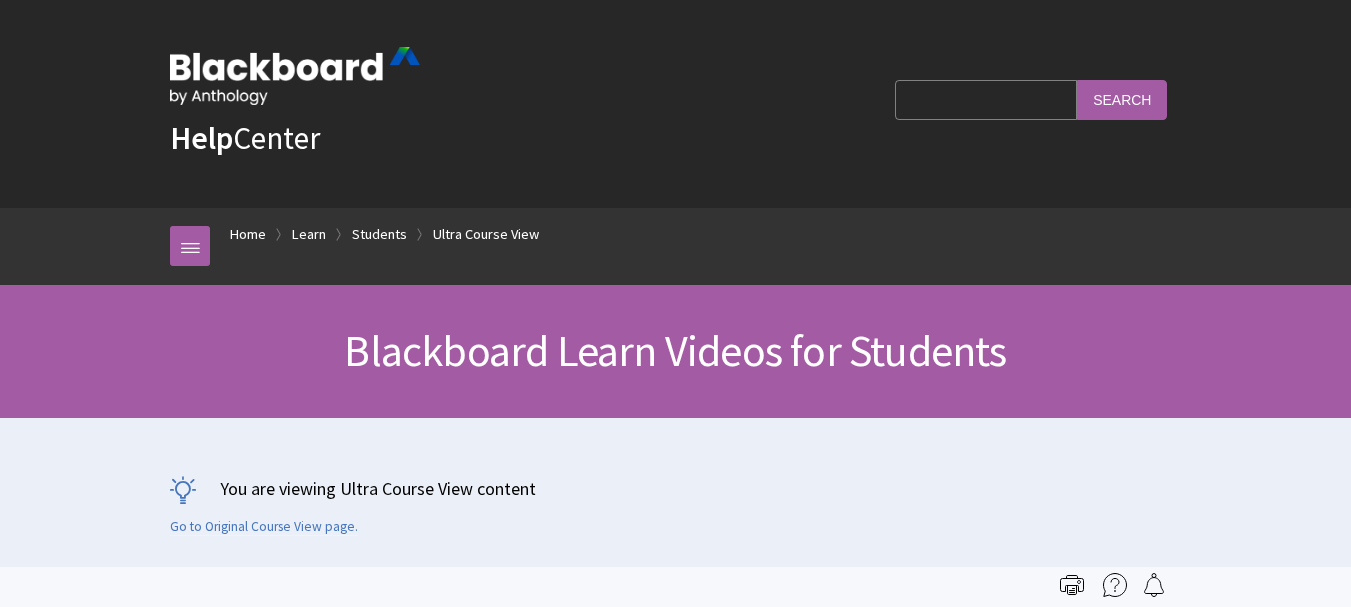scroll, scrollTop: 0, scrollLeft: 0, axis: both 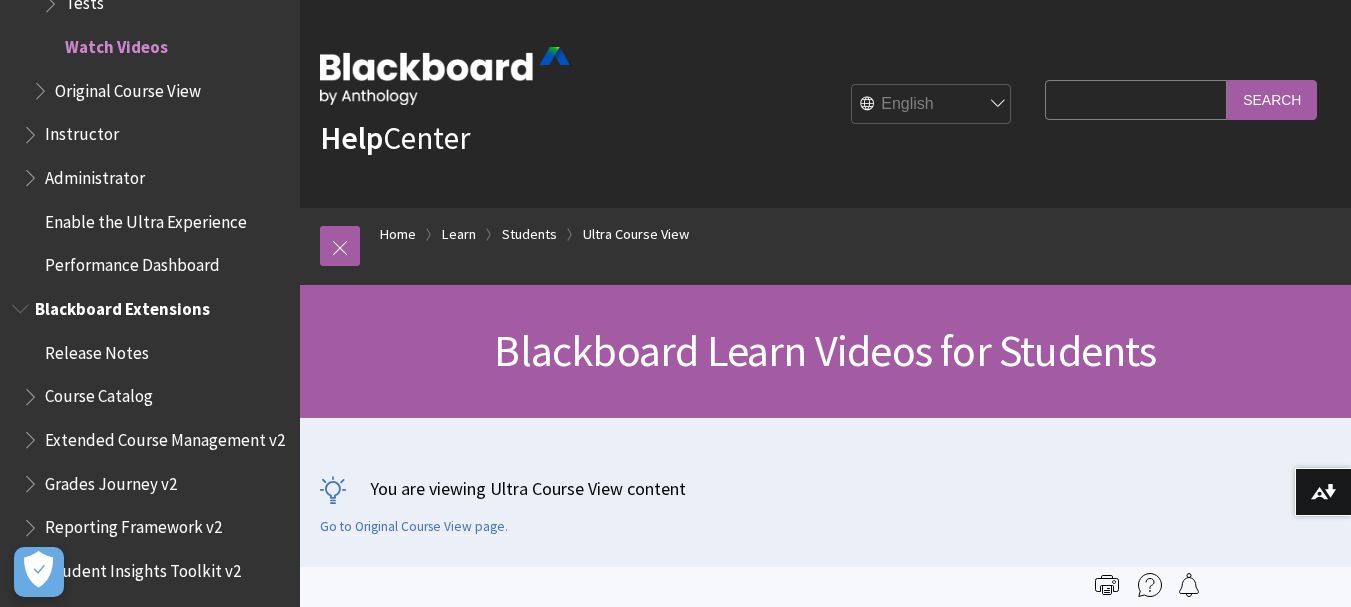 click on "Release Notes" at bounding box center (97, 349) 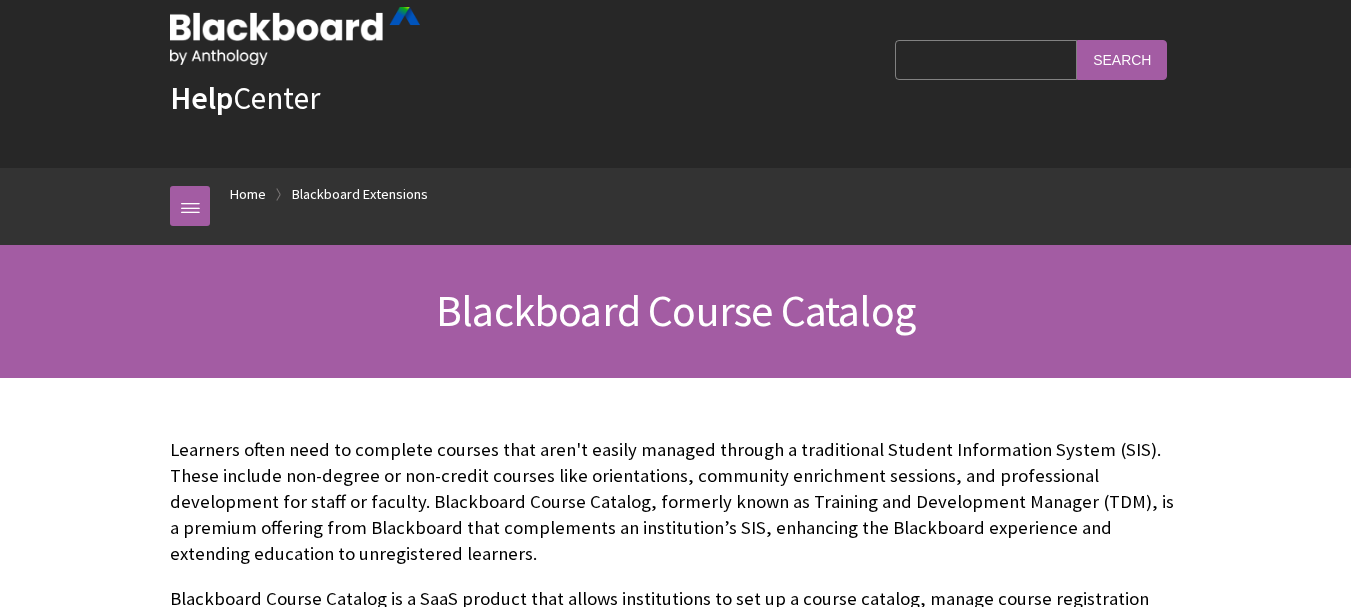 scroll, scrollTop: 40, scrollLeft: 0, axis: vertical 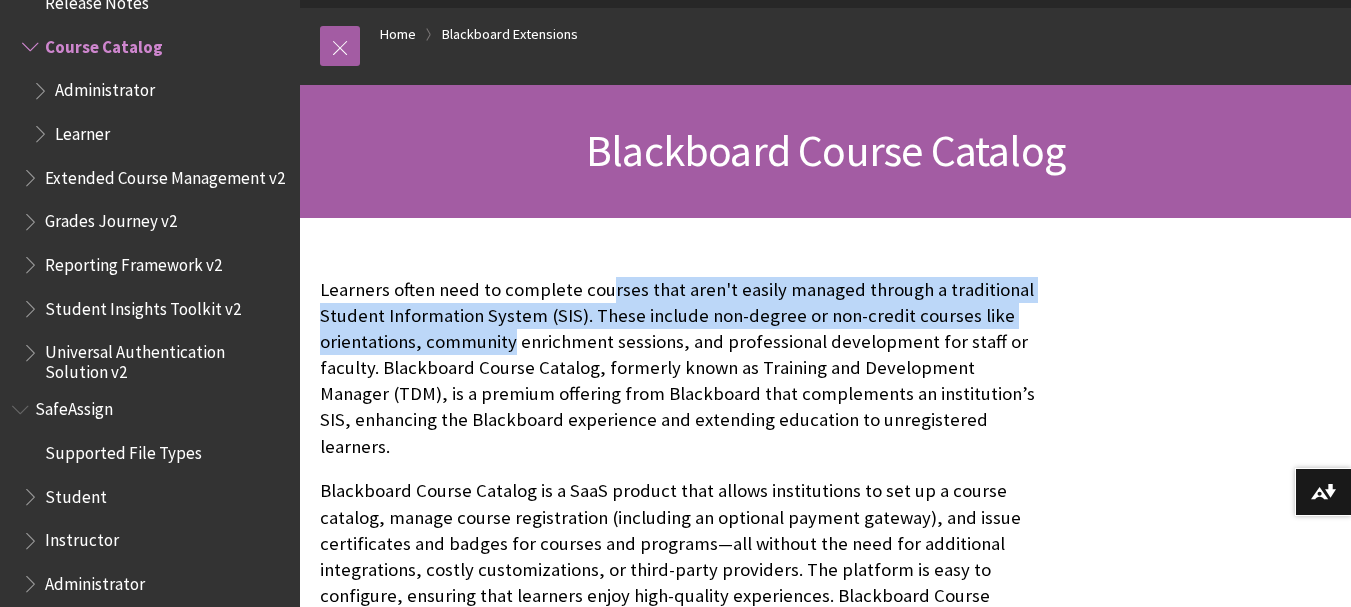 drag, startPoint x: 511, startPoint y: 347, endPoint x: 604, endPoint y: 268, distance: 122.02459 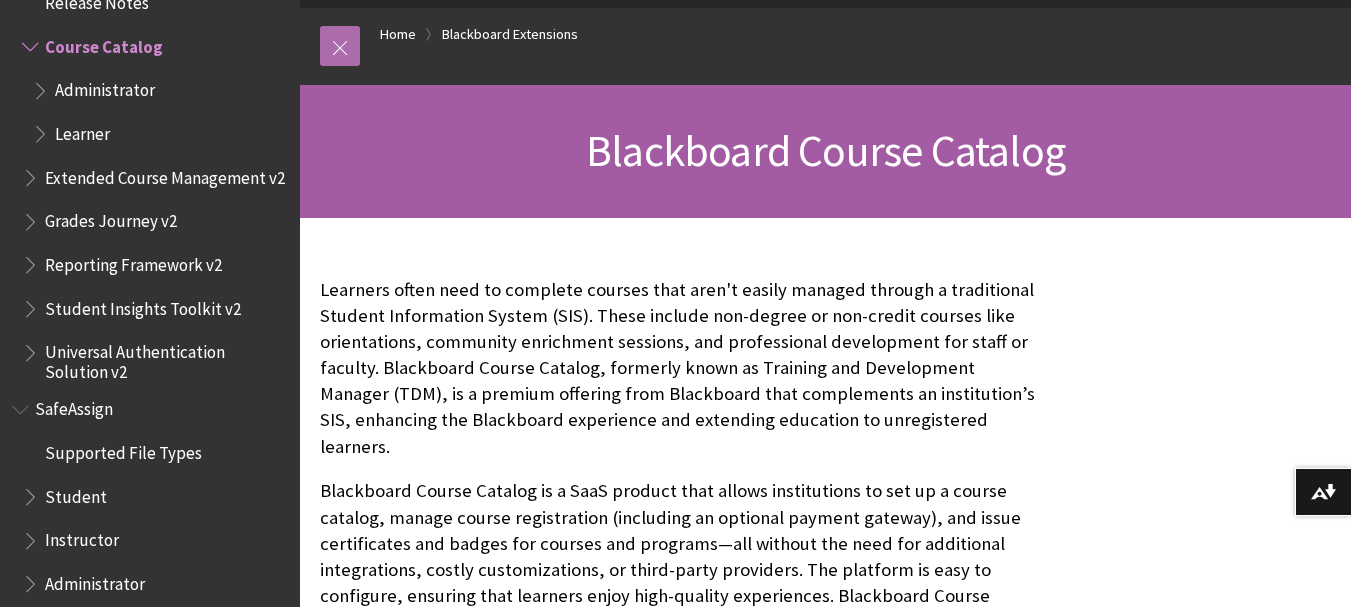 click at bounding box center (340, 46) 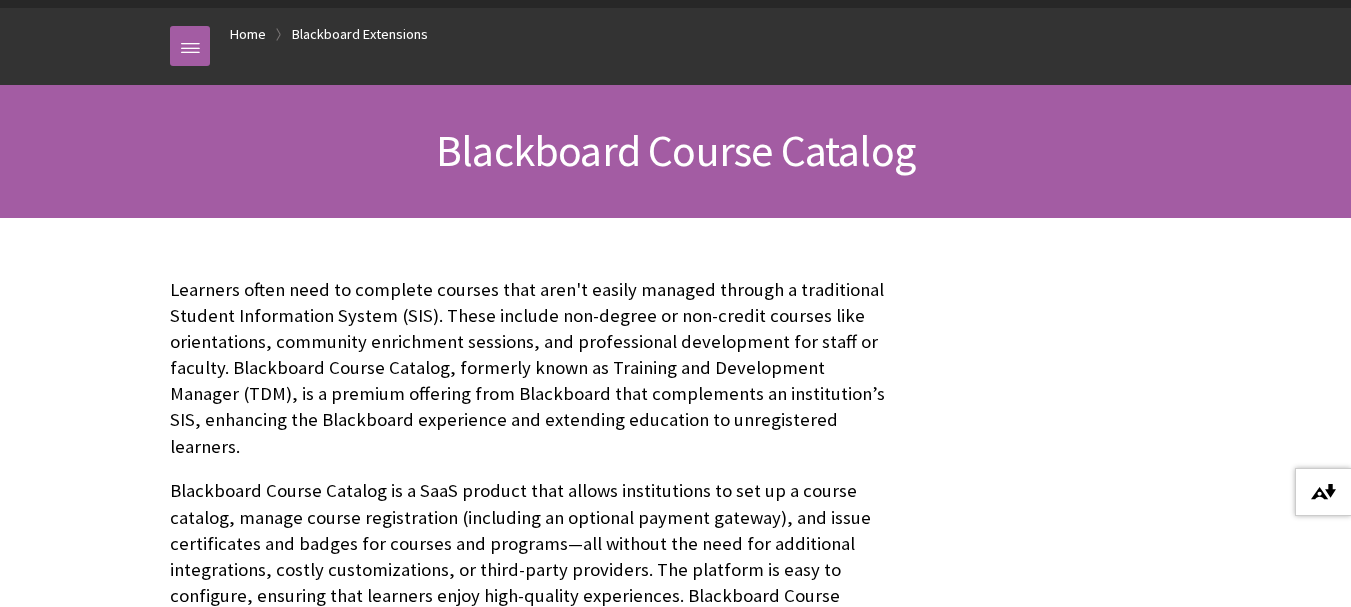click on "Download alternative formats ..." at bounding box center [1323, 492] 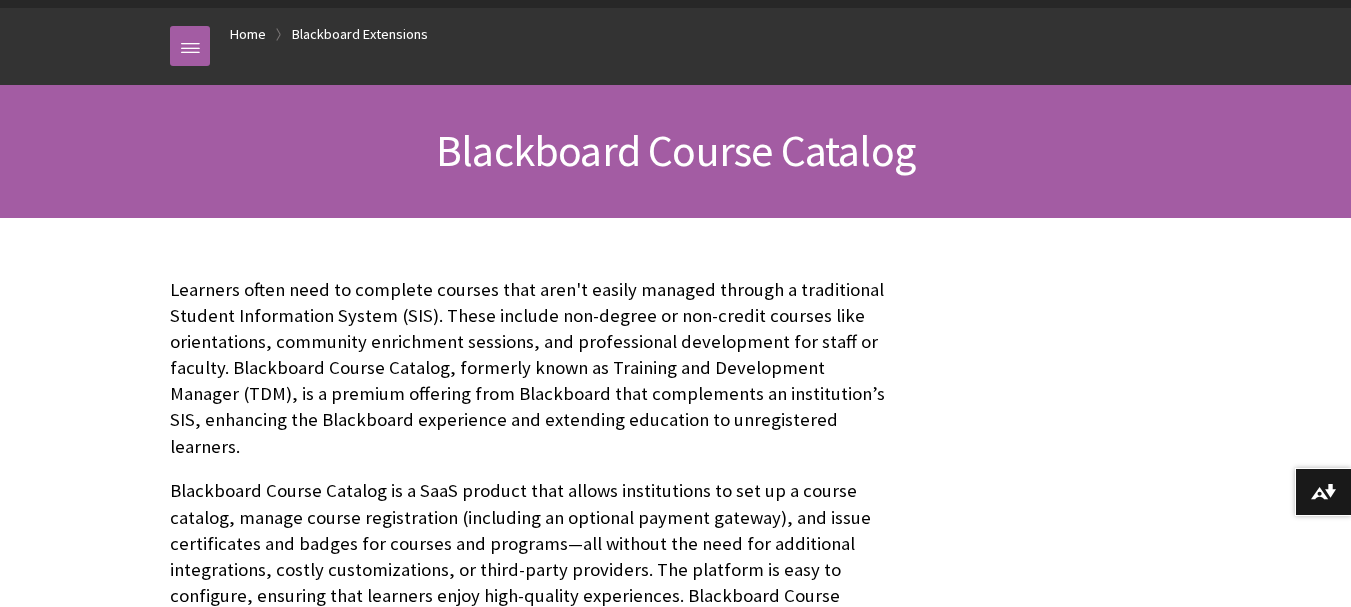click on "Blackboard Course Catalog" at bounding box center [675, 151] 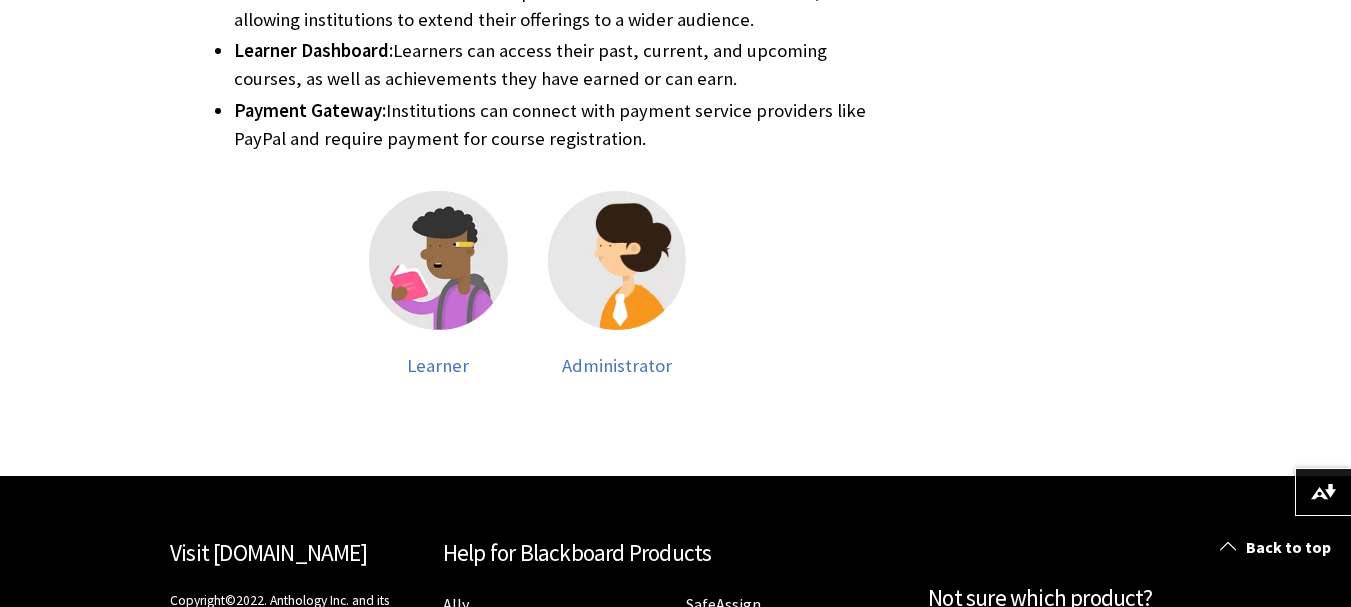 scroll, scrollTop: 1220, scrollLeft: 0, axis: vertical 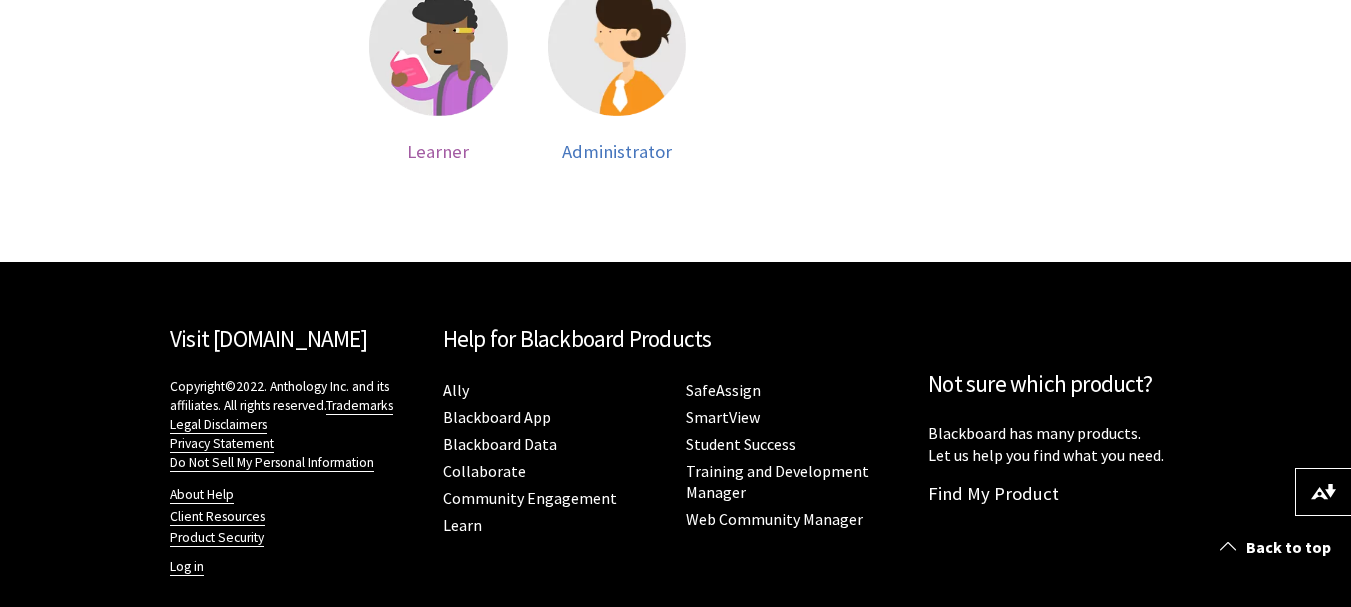 click at bounding box center [438, 46] 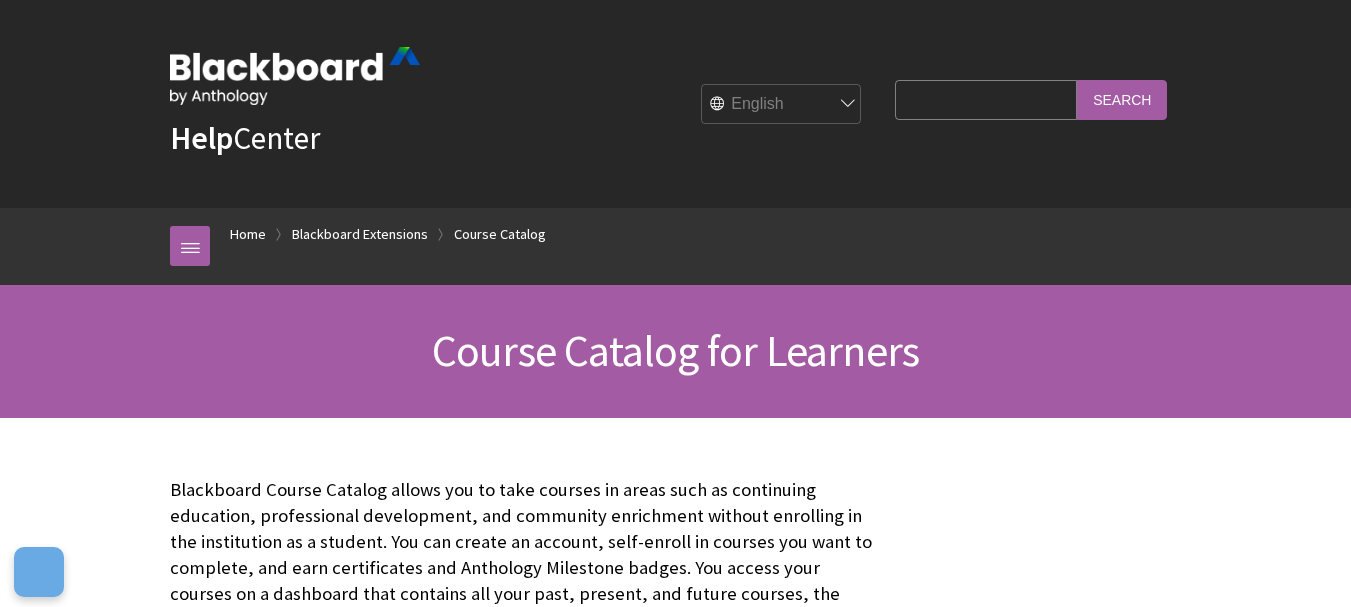 scroll, scrollTop: 0, scrollLeft: 0, axis: both 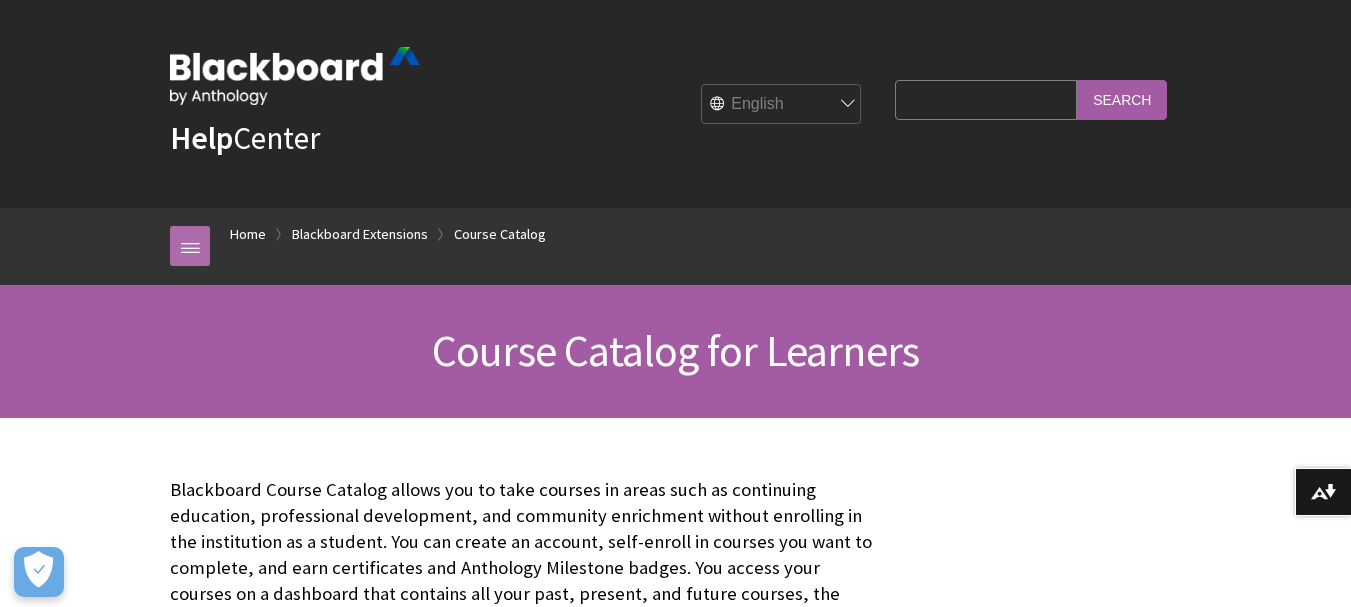 click at bounding box center [190, 246] 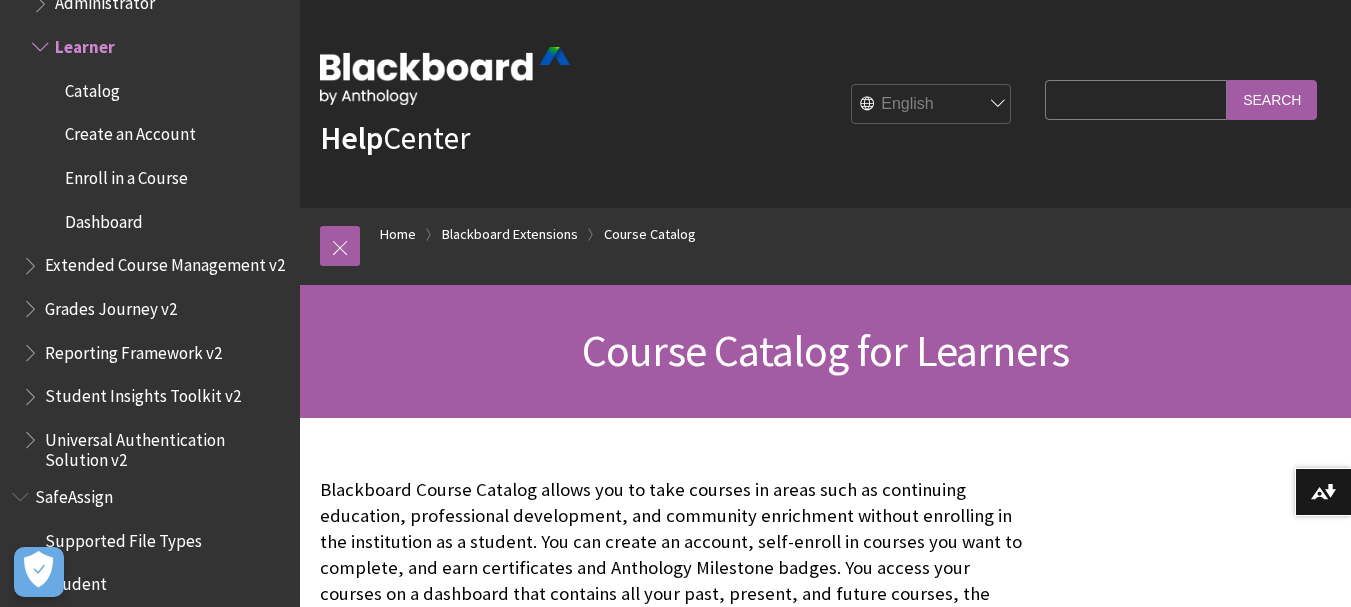 scroll, scrollTop: 1788, scrollLeft: 0, axis: vertical 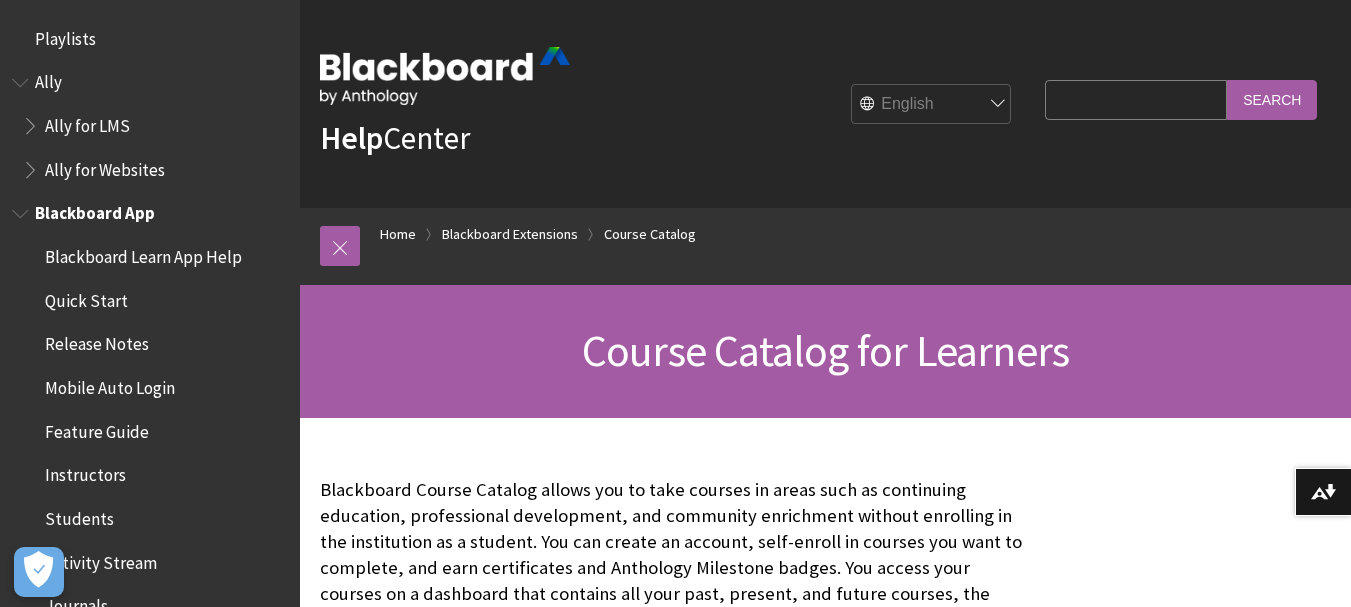 click on "Quick Start" at bounding box center [86, 297] 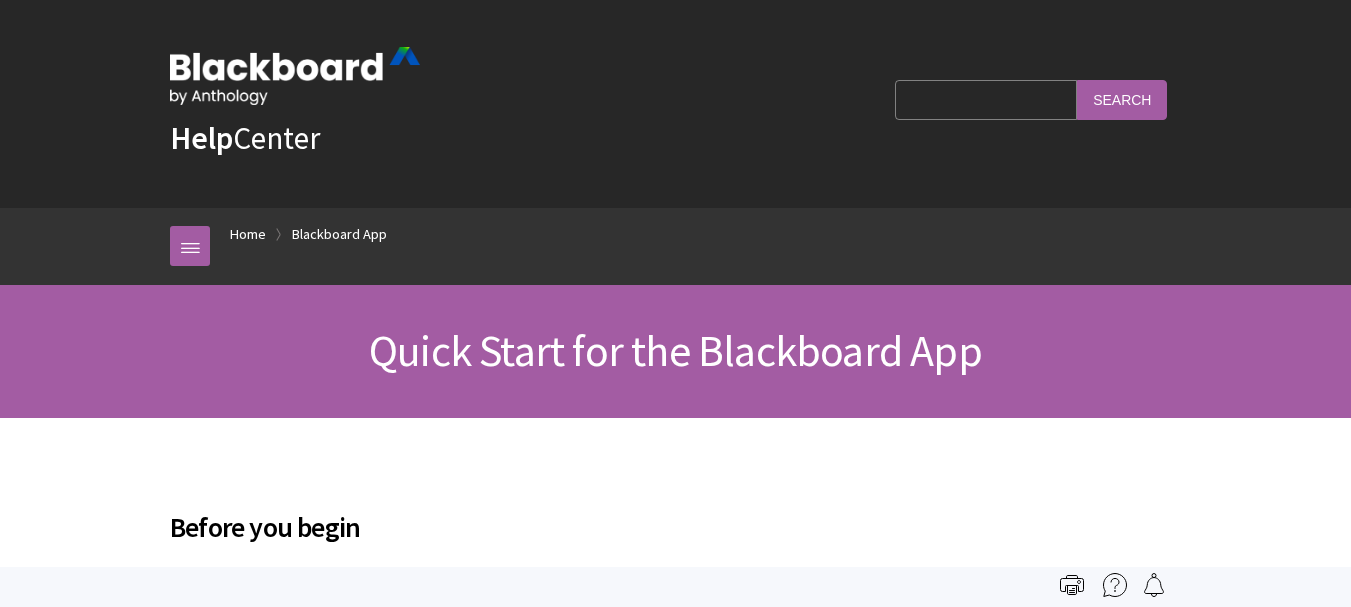 scroll, scrollTop: 0, scrollLeft: 0, axis: both 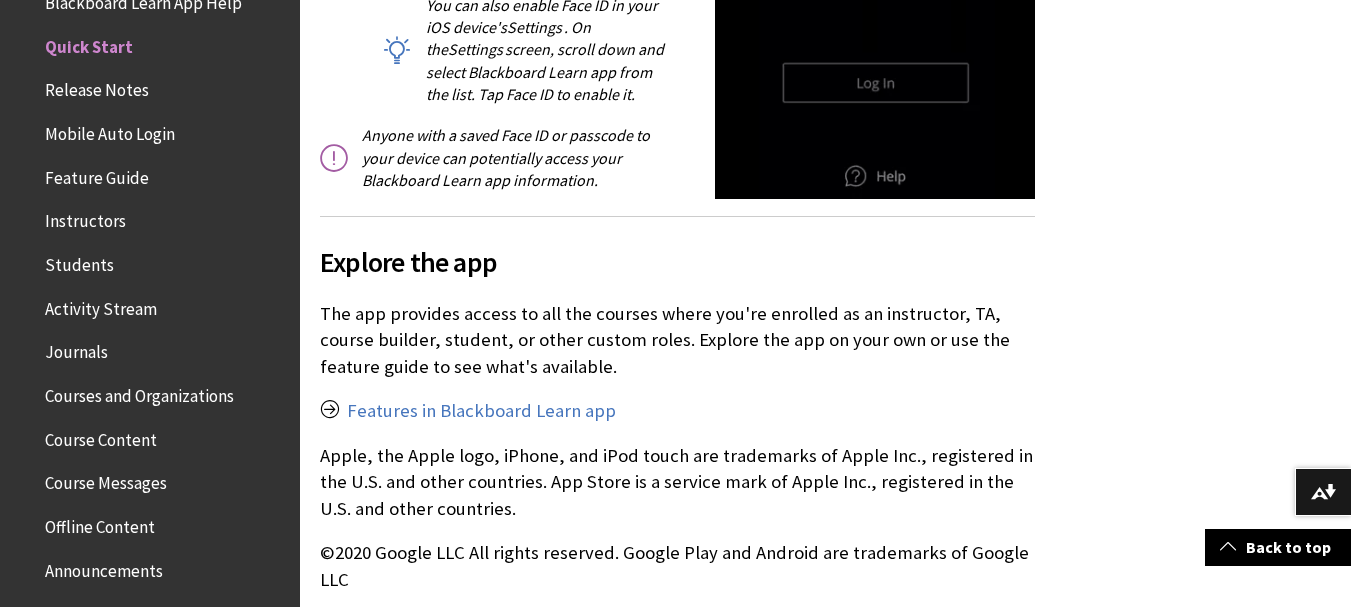 click on "Journals" at bounding box center [76, 349] 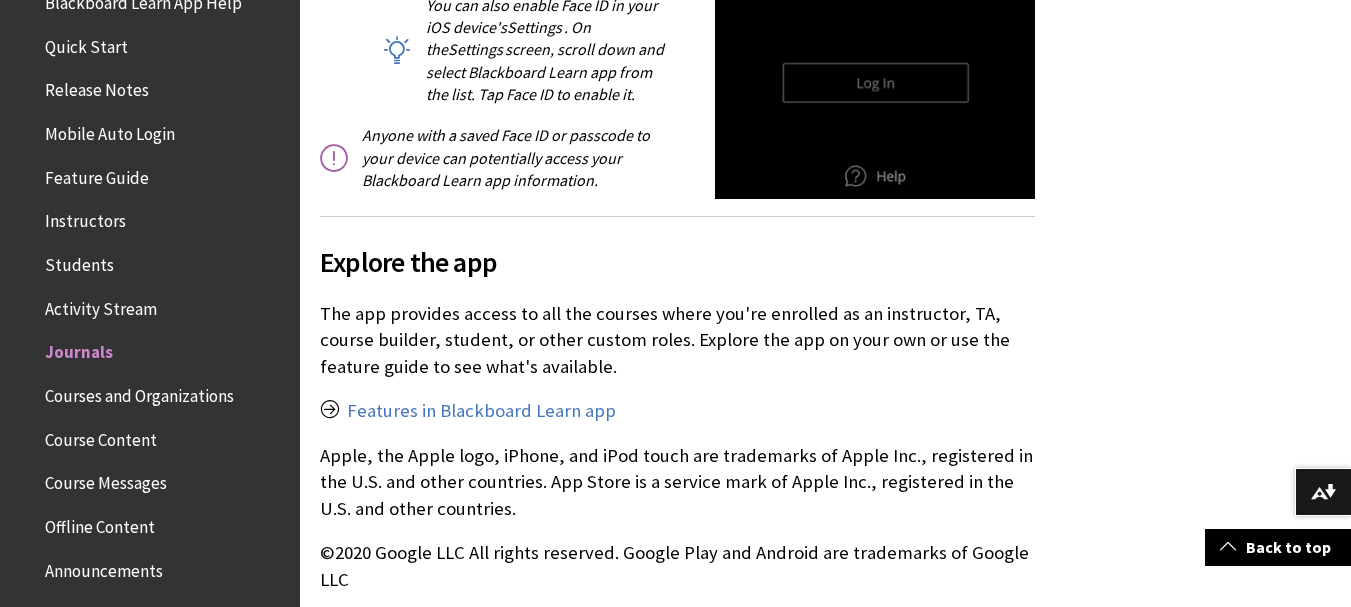 click on "Journals" at bounding box center [79, 349] 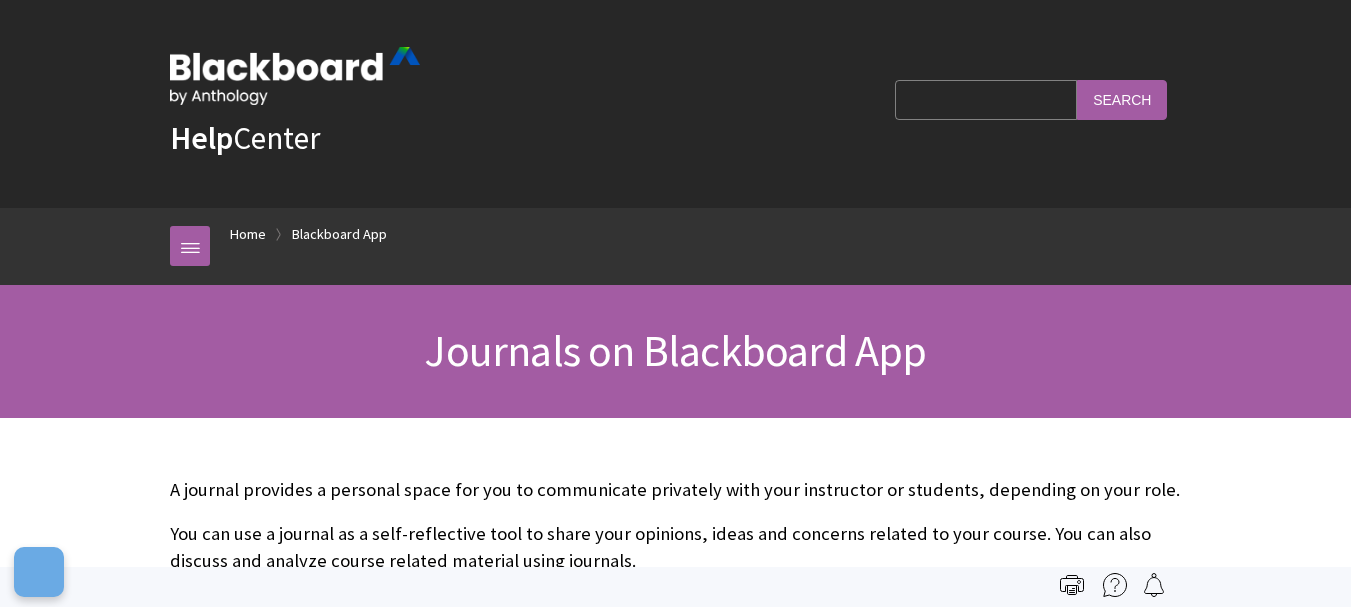 scroll, scrollTop: 0, scrollLeft: 0, axis: both 